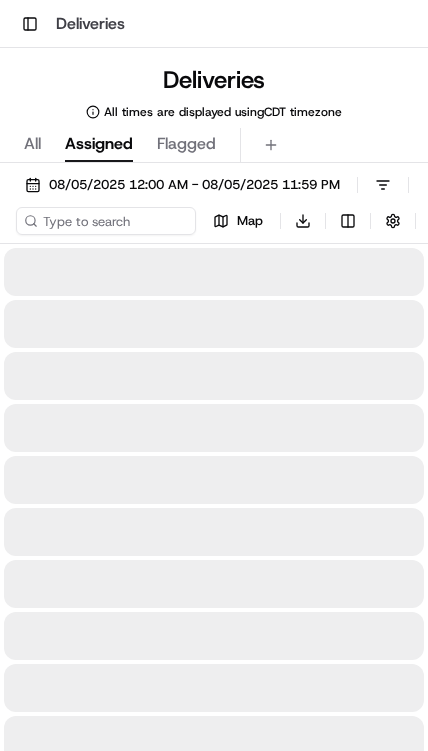 scroll, scrollTop: 0, scrollLeft: 0, axis: both 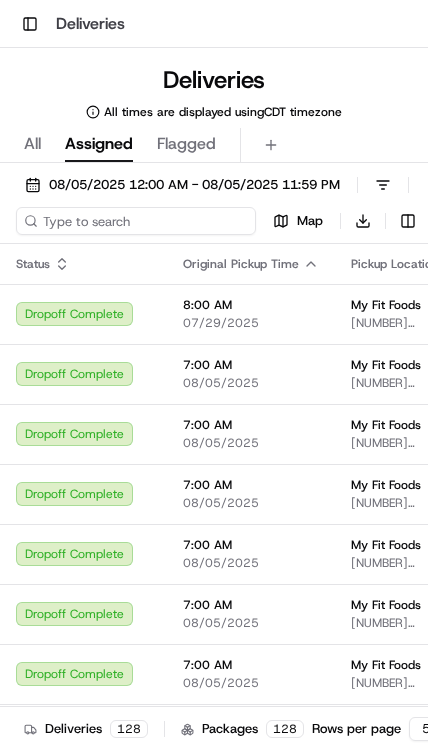 click at bounding box center [136, 221] 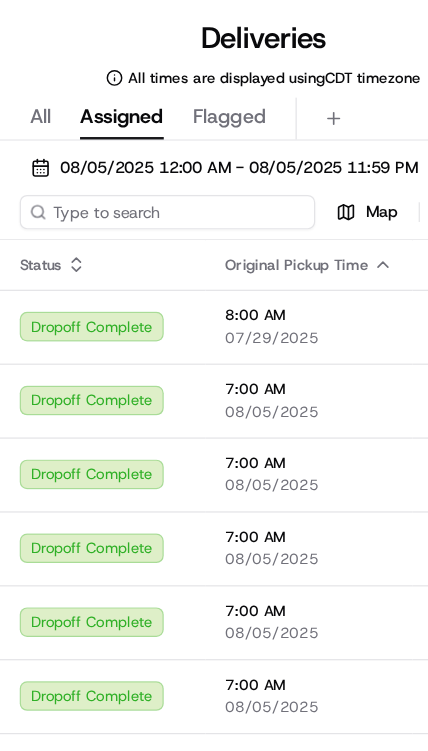 click at bounding box center (136, 221) 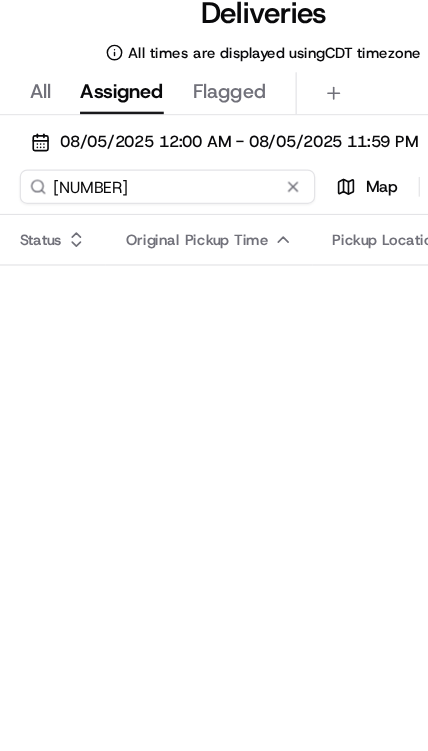 type on "[NUMBER]" 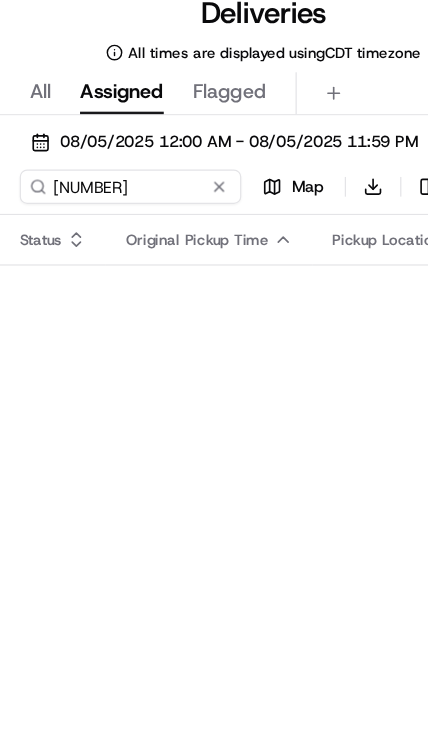 click on "All" at bounding box center [32, 144] 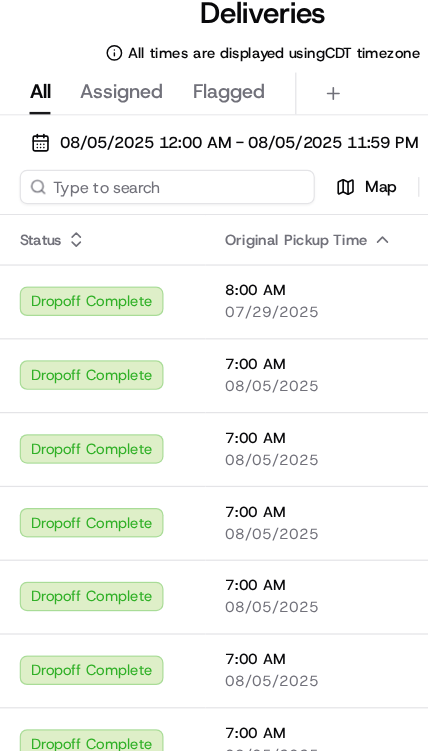 click at bounding box center (136, 221) 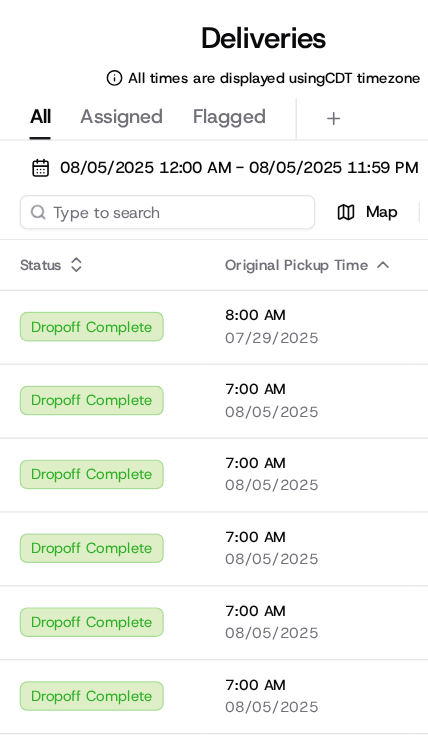 paste on "[NUMBER]" 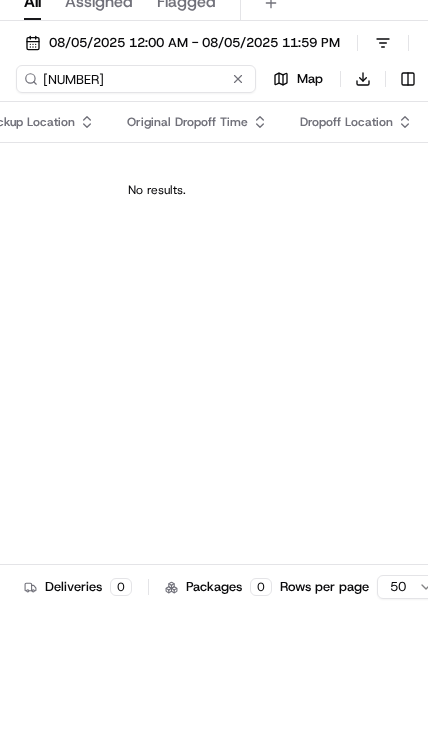scroll, scrollTop: 0, scrollLeft: 274, axis: horizontal 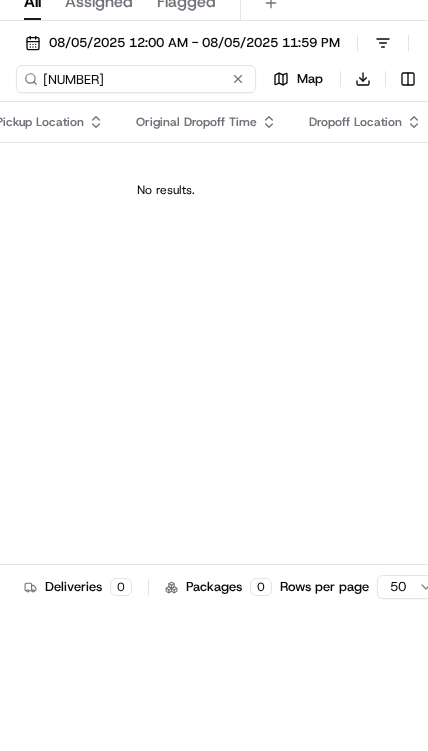 type on "[NUMBER]" 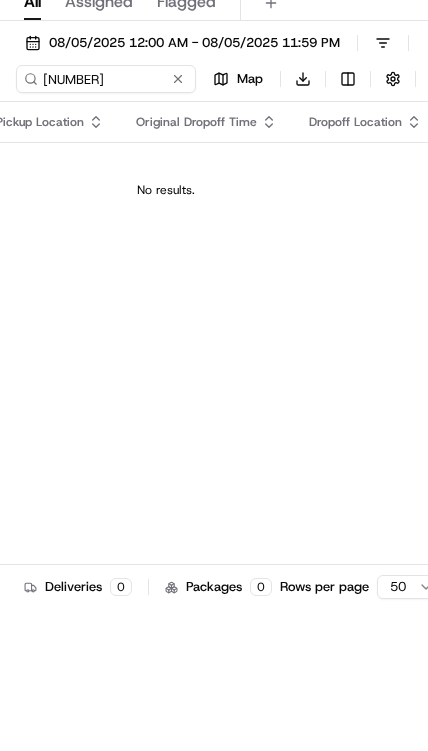 click at bounding box center [178, 221] 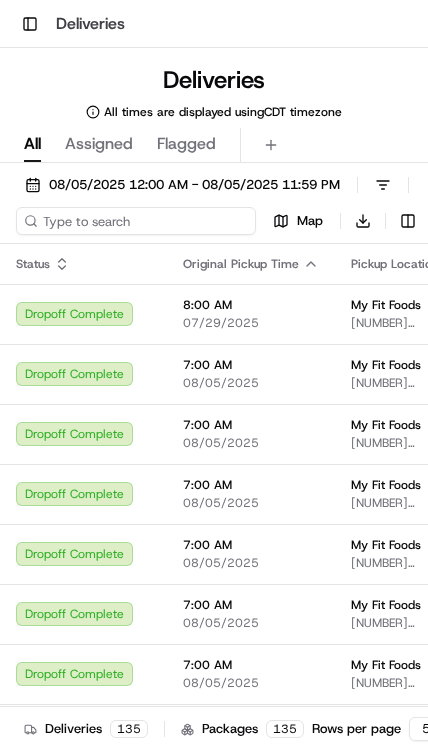 click at bounding box center (136, 221) 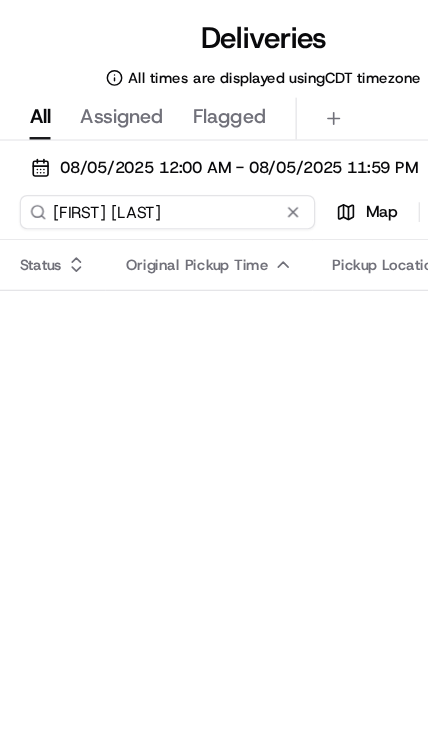 type on "[FIRST] [LAST]" 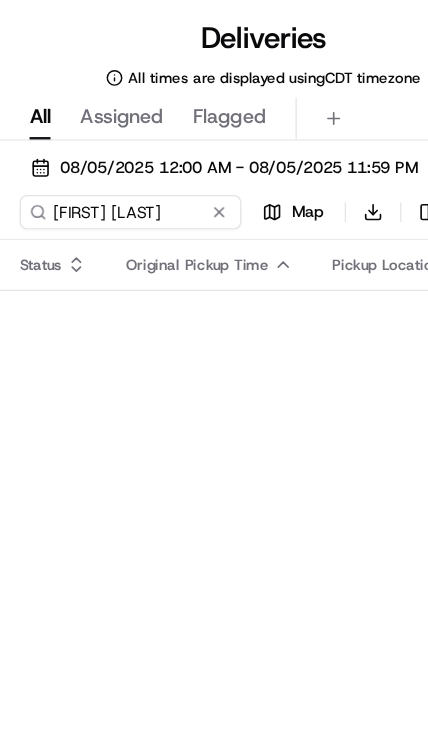 click on "08/05/2025 12:00 AM - 08/05/2025 11:59 PM" at bounding box center [194, 185] 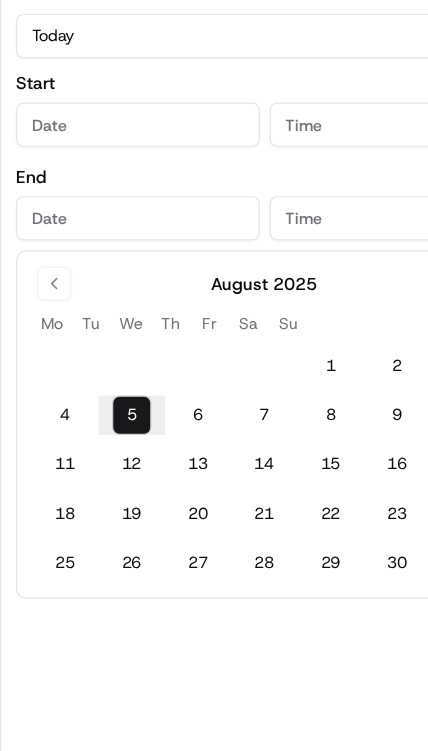 type on "Aug 5, 2025" 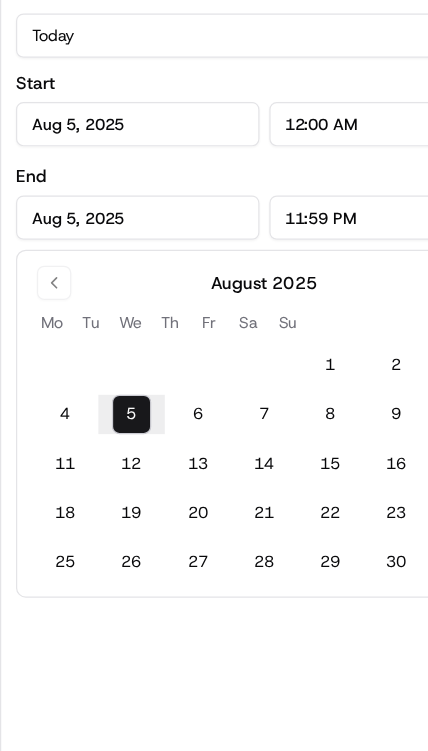 click on "6" at bounding box center [161, 386] 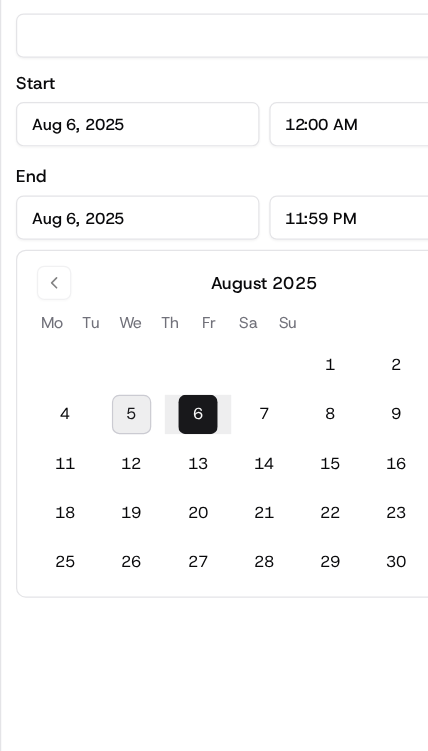 click on "5" at bounding box center [107, 386] 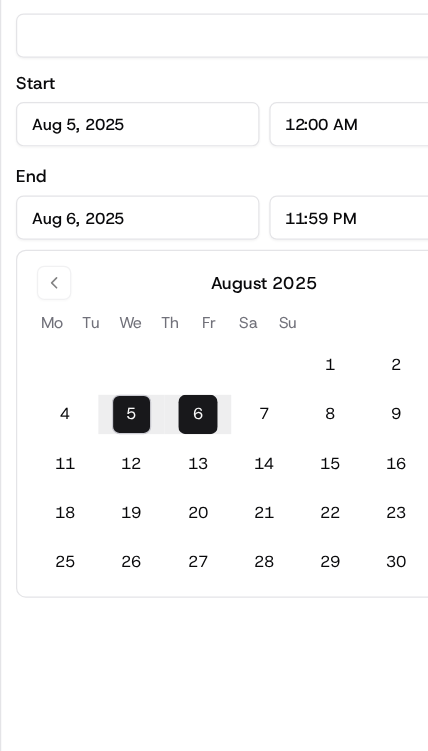 click on "Start [DATE] 12:00 AM End [DATE] 11:59 PM [MONTH] [YEAR] Mo Tu We Th Fr Sa Su 1 2 3 4 5 6 7 8 9 10 11 12 13 14 15 16 17 18 19 20 21 22 23 24 25 26 27 28 29 30 31" at bounding box center (214, 357) 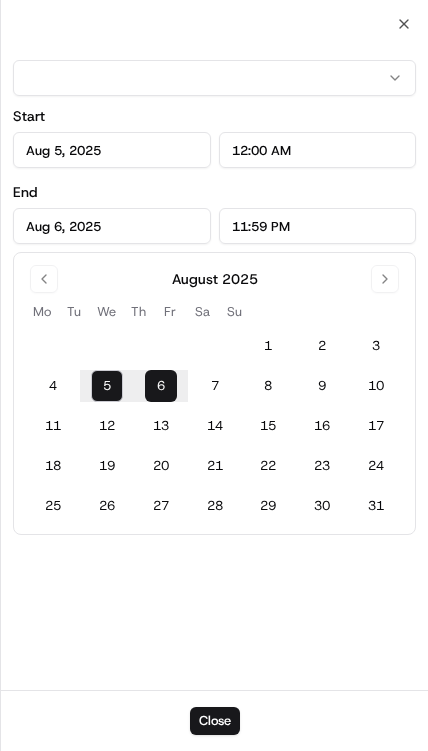 click on "Close" at bounding box center (215, 721) 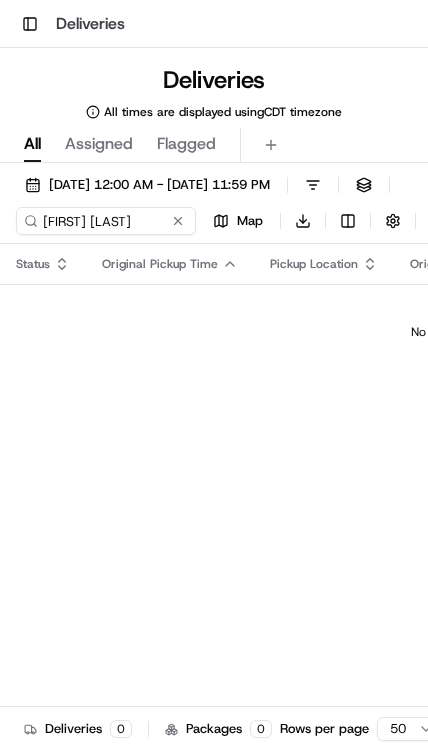 click at bounding box center (178, 221) 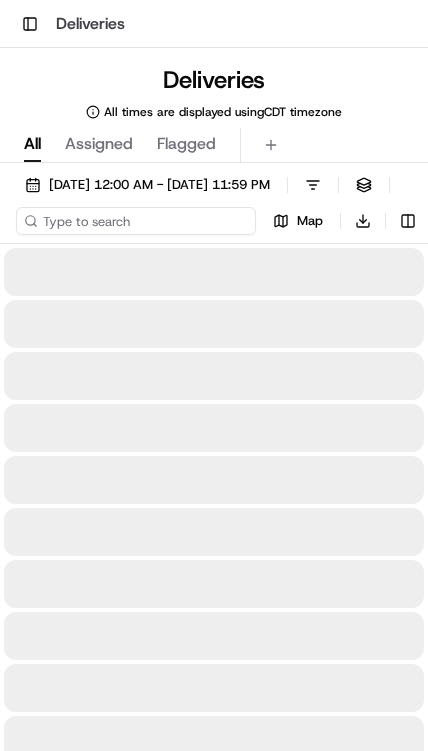 click at bounding box center [136, 221] 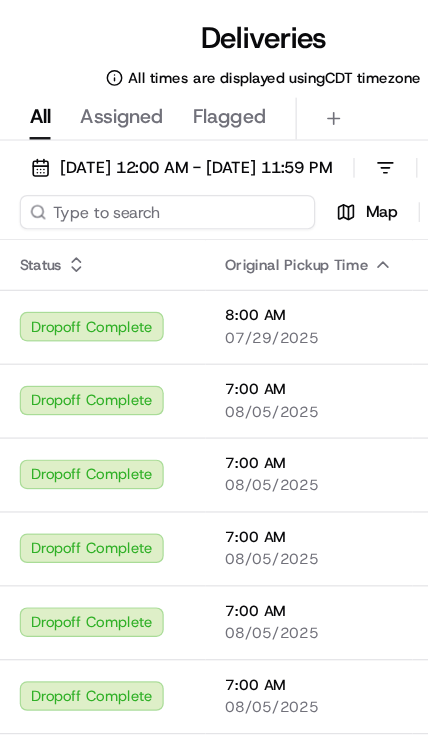click at bounding box center [136, 221] 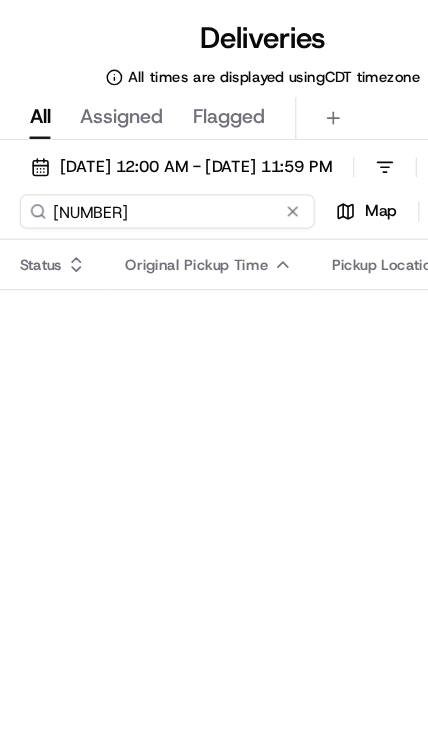 type on "[NUMBER]" 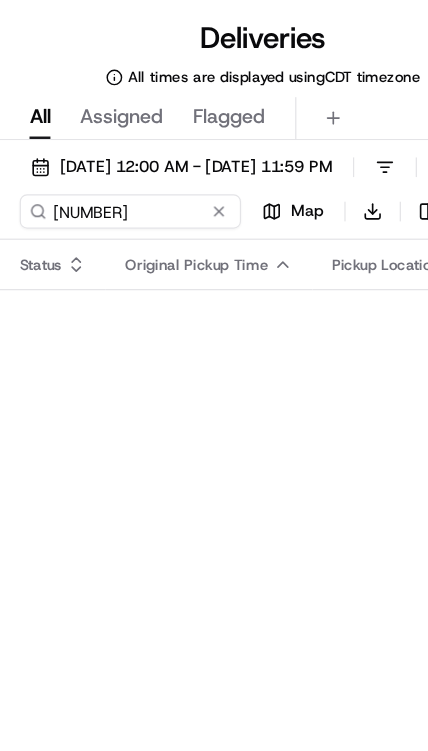 click on "[DATE] 12:00 AM - [DATE] 11:59 PM" at bounding box center (159, 185) 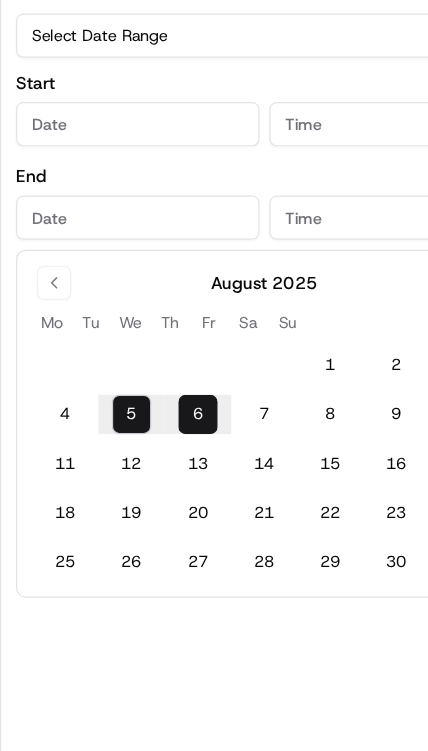 type on "Aug 5, 2025" 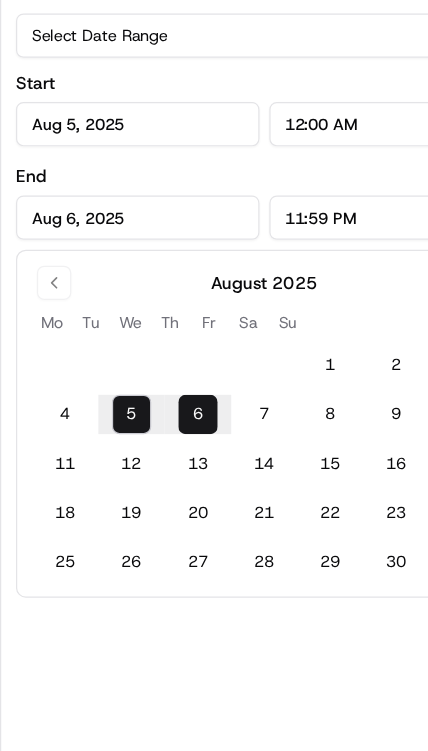 click on "8" at bounding box center (268, 386) 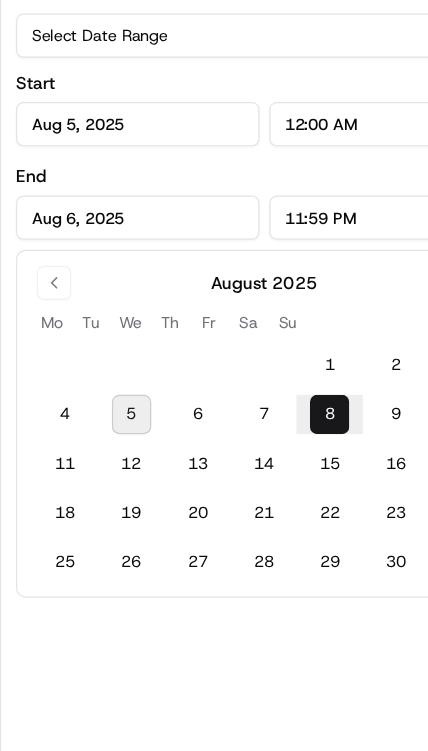 type on "[DATE]" 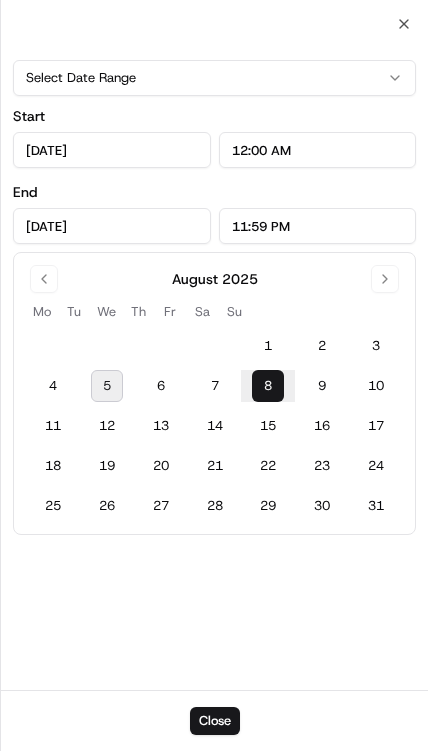 click on "Close" at bounding box center (215, 721) 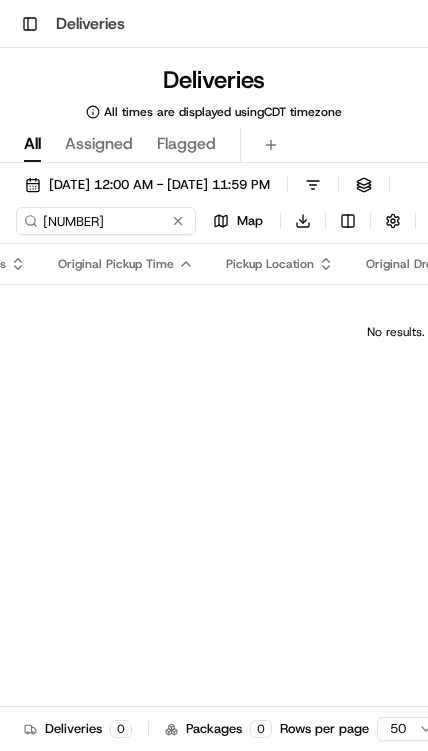 scroll, scrollTop: 0, scrollLeft: 46, axis: horizontal 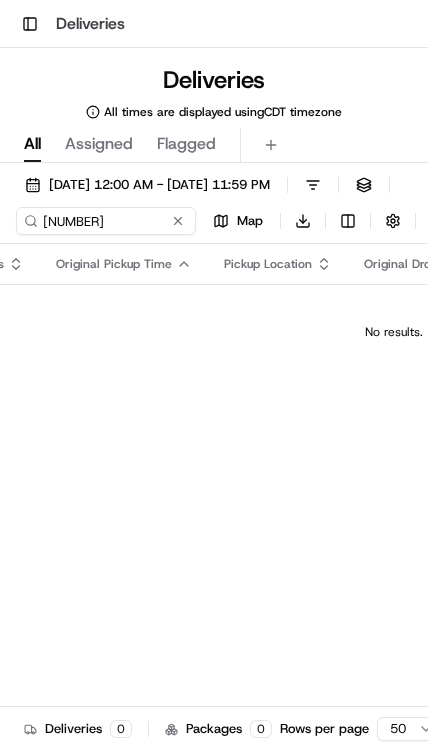 click on "All Assigned Flagged" at bounding box center (214, 145) 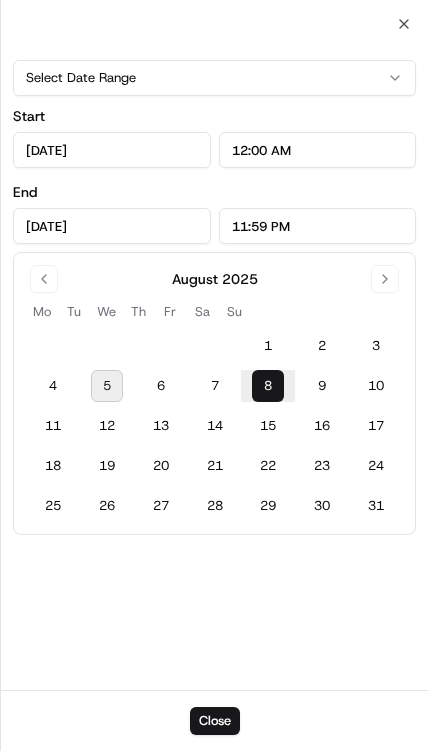click on "5" at bounding box center (107, 386) 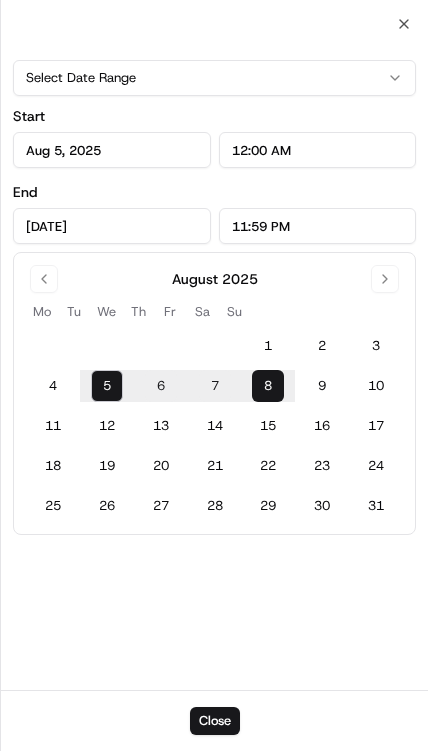 click on "10" at bounding box center (376, 386) 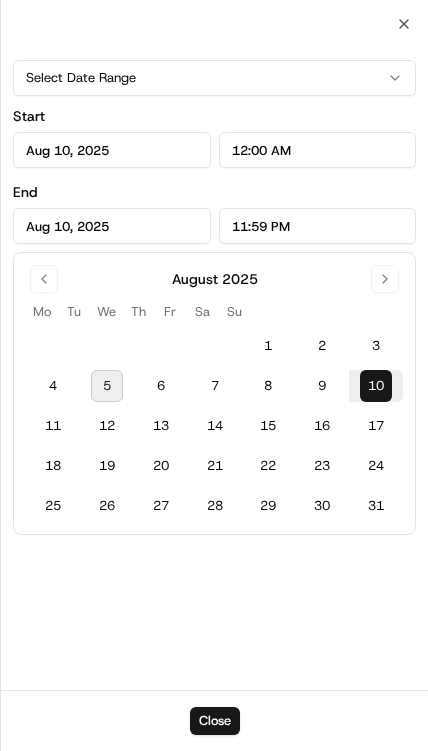 click on "5" at bounding box center [107, 386] 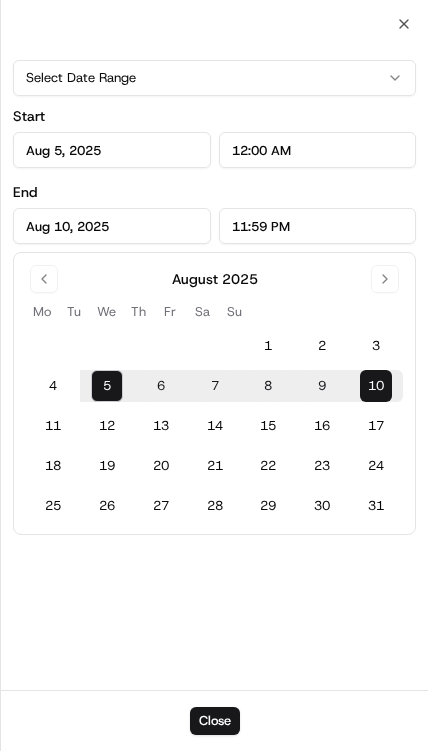 click on "Close" at bounding box center (215, 721) 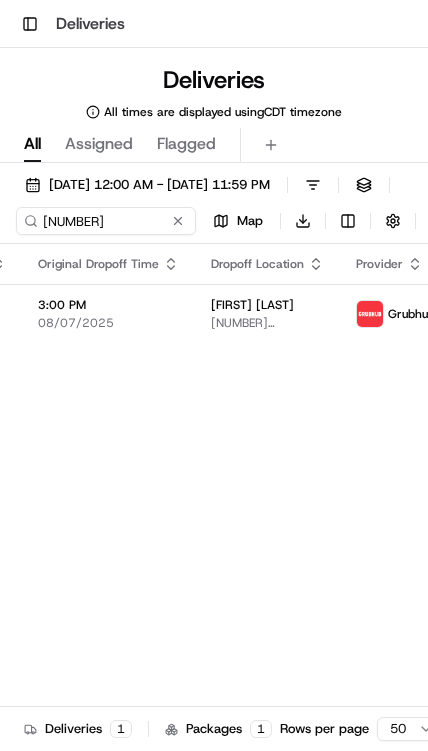 scroll, scrollTop: 0, scrollLeft: 437, axis: horizontal 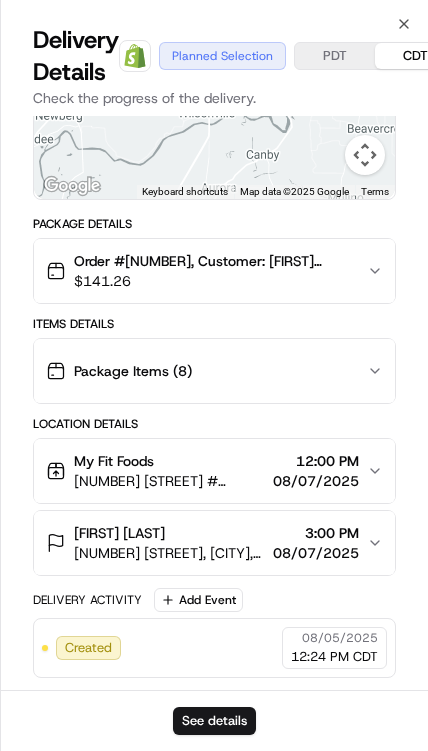 click on "See details" at bounding box center (214, 721) 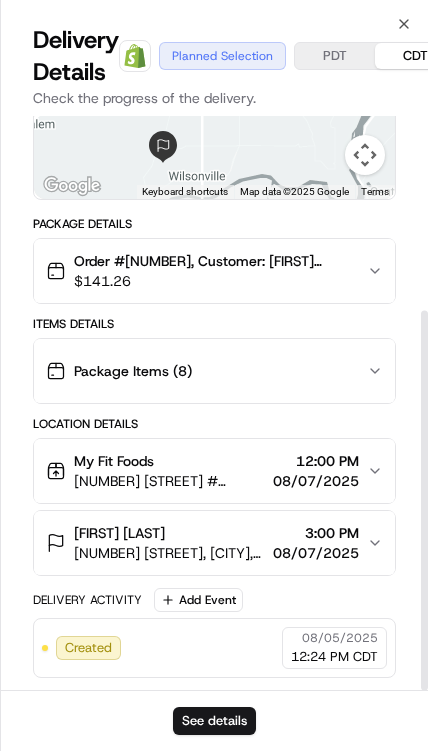 scroll, scrollTop: 294, scrollLeft: 0, axis: vertical 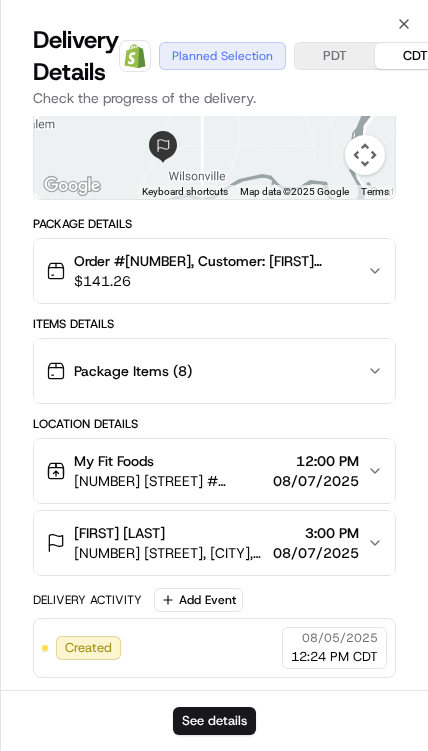 click on "Close Delivery Details Open Order in Shopify Planned Selection PDT CDT Check the progress of the delivery. Provider Grubhub (MFF) - Provider Id Dropoff ETA - Price - Distance 10.6 mi To navigate the map with touch gestures double-tap and hold your finger on the map, then drag the map. ← Move left → Move right ↑ Move up ↓ Move down + Zoom in - Zoom out Home Jump left by 75% End Jump right by 75% Page Up Jump up by 75% Page Down Jump down by 75% Keyboard shortcuts Map Data Map data ©[YEAR] Google Map data ©[YEAR] Google 2 km  Click to toggle between metric and imperial units Terms Report a map error Package Details Order #[NUMBER], Customer: [FIRST] [LAST], 1st Order, [STATE], Day: [DATE] | Time: 7AM-10AM $ 141.26 Items Details Package Items ( 8 ) Location Details My Fit Foods [NUMBER] [STREET] #[NUMBER], [CITY], [STATE] [ZIP], [COUNTRY] 12:00 PM [DATE]  [FIRST] [LAST] [NUMBER] [STREET], [CITY], [STATE] [ZIP], [COUNTRY] 3:00 PM [DATE] Delivery Activity Add Event Created Grubhub (MFF) [DATE] 12:24 PM CDT" at bounding box center (214, 375) 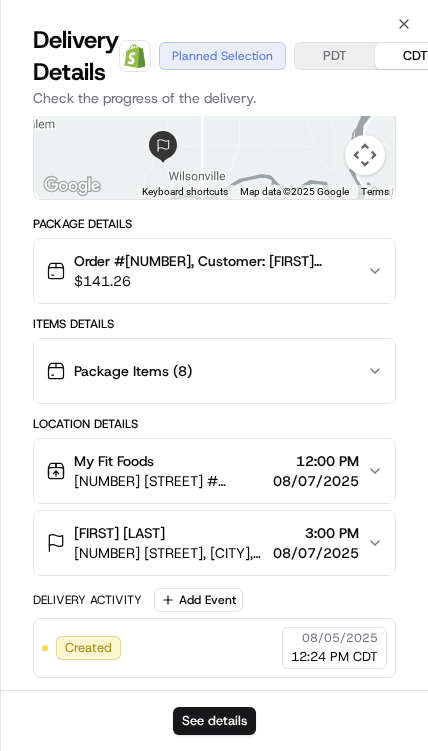 click 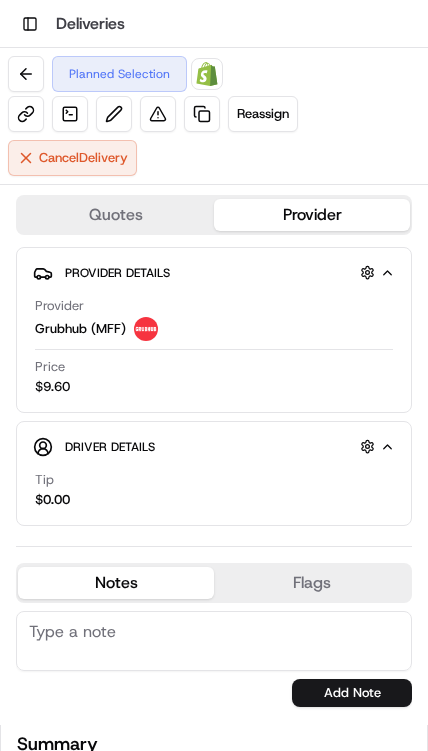 click on "Cancel  Delivery" at bounding box center [83, 158] 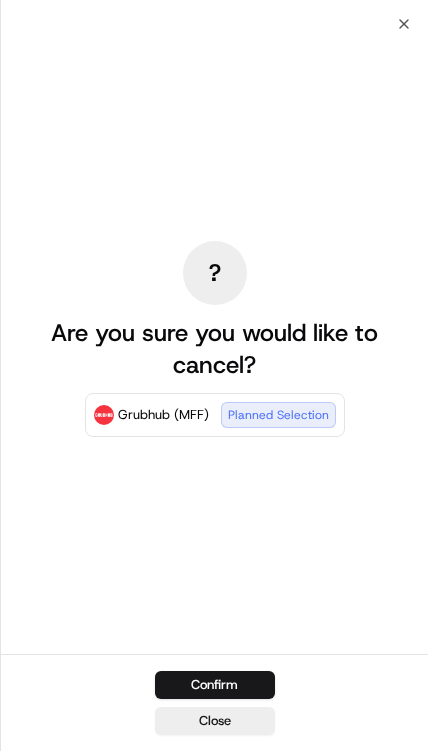 click on "Confirm" at bounding box center (215, 685) 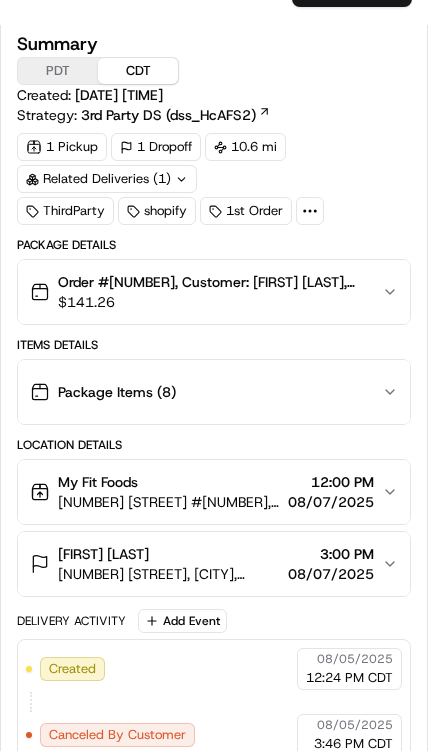 scroll, scrollTop: 657, scrollLeft: 0, axis: vertical 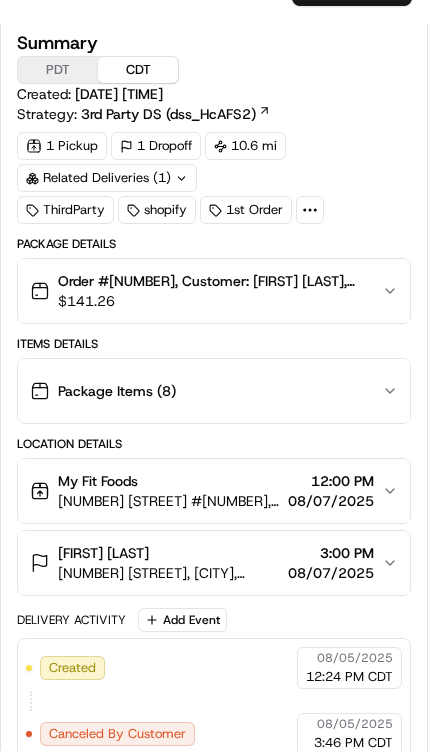 click on "Order #[NUMBER], Customer: [FIRST] [LAST], 1st Order, [STATE], Day: [DATE] | Time: 7AM-10AM $ 141.26" at bounding box center (206, 291) 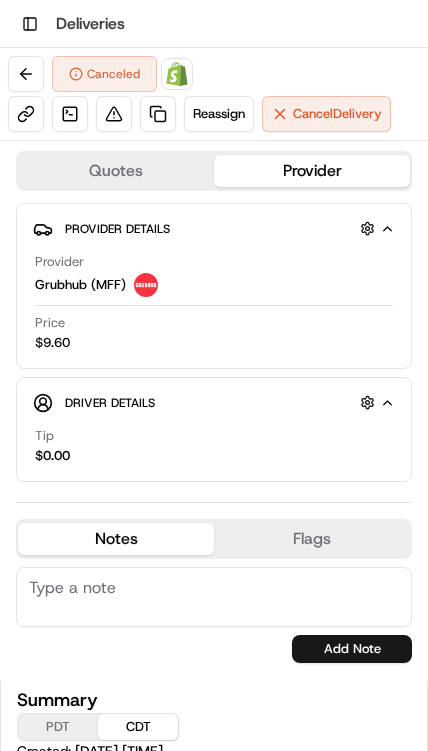 scroll, scrollTop: 0, scrollLeft: 0, axis: both 